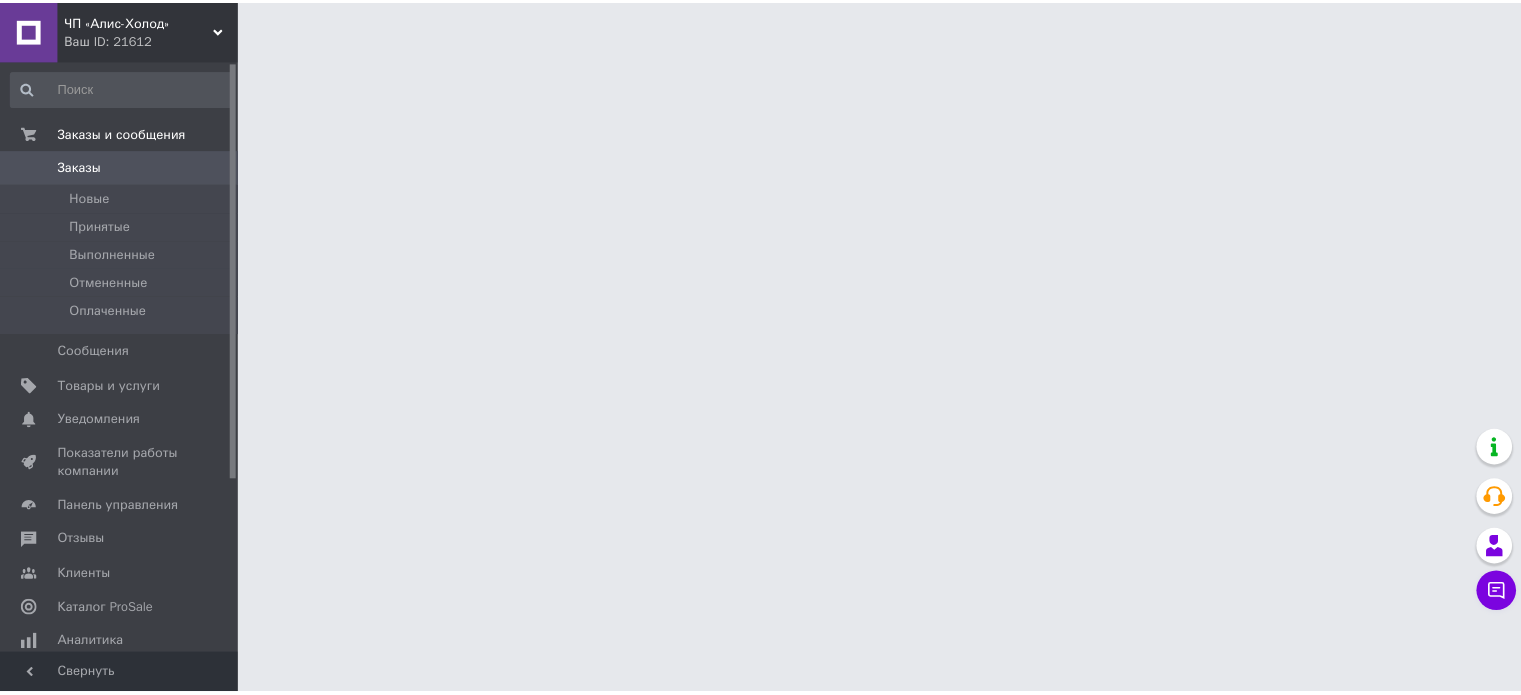 scroll, scrollTop: 0, scrollLeft: 0, axis: both 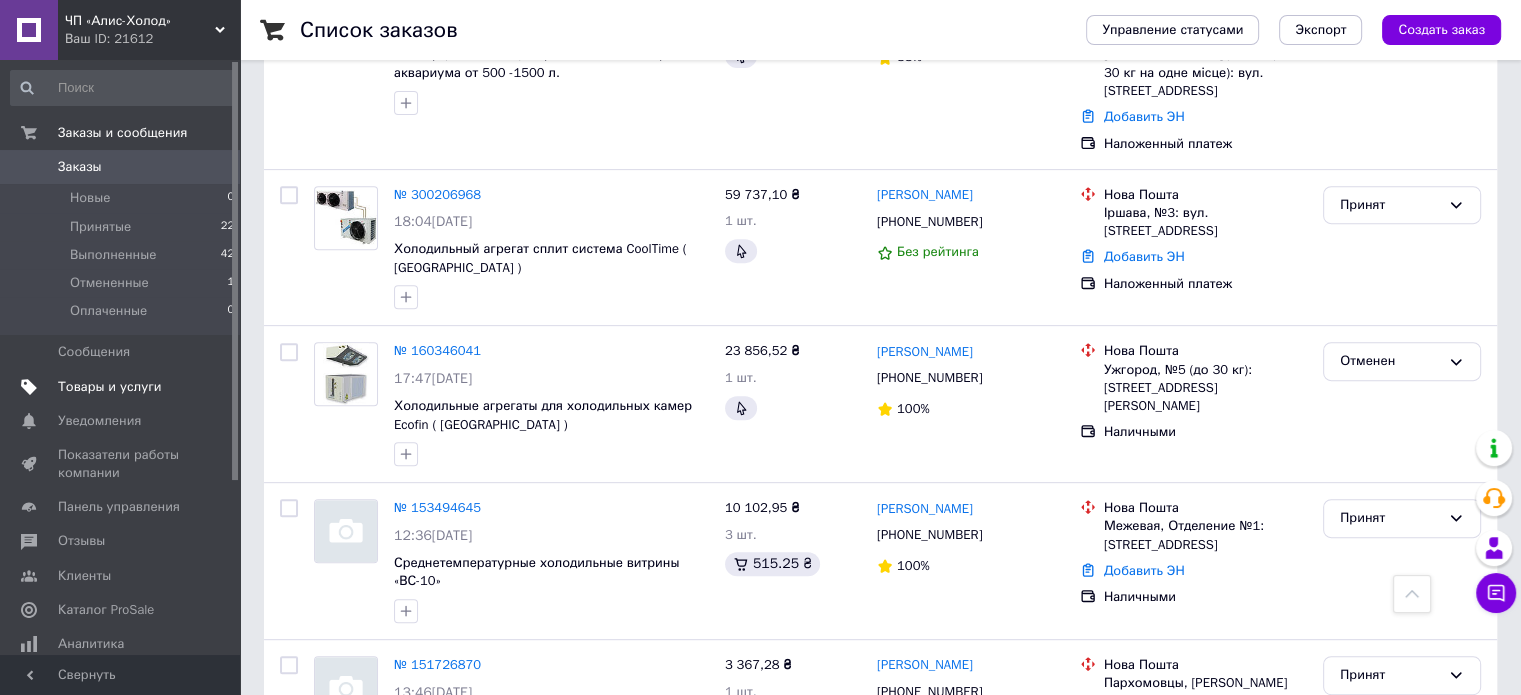 click on "Товары и услуги" at bounding box center (110, 387) 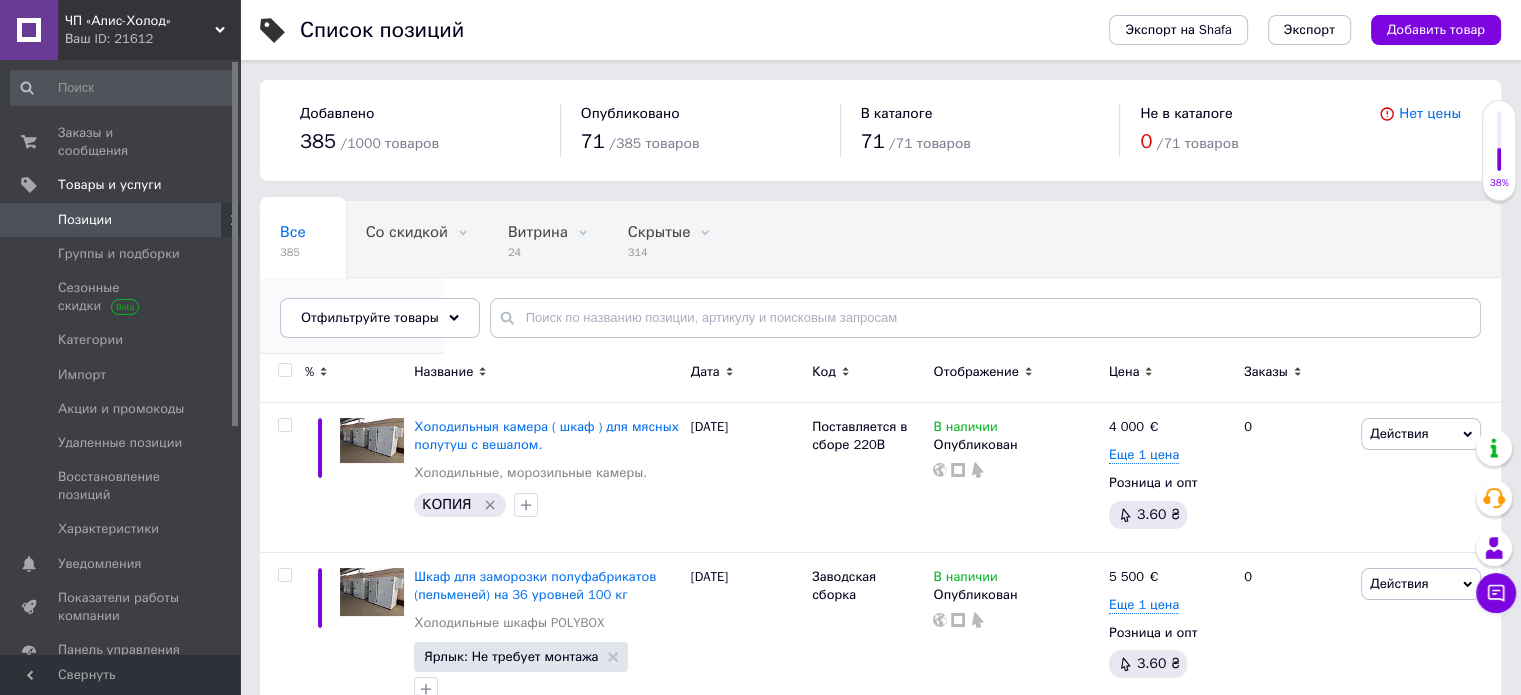 click on "71" at bounding box center [342, 328] 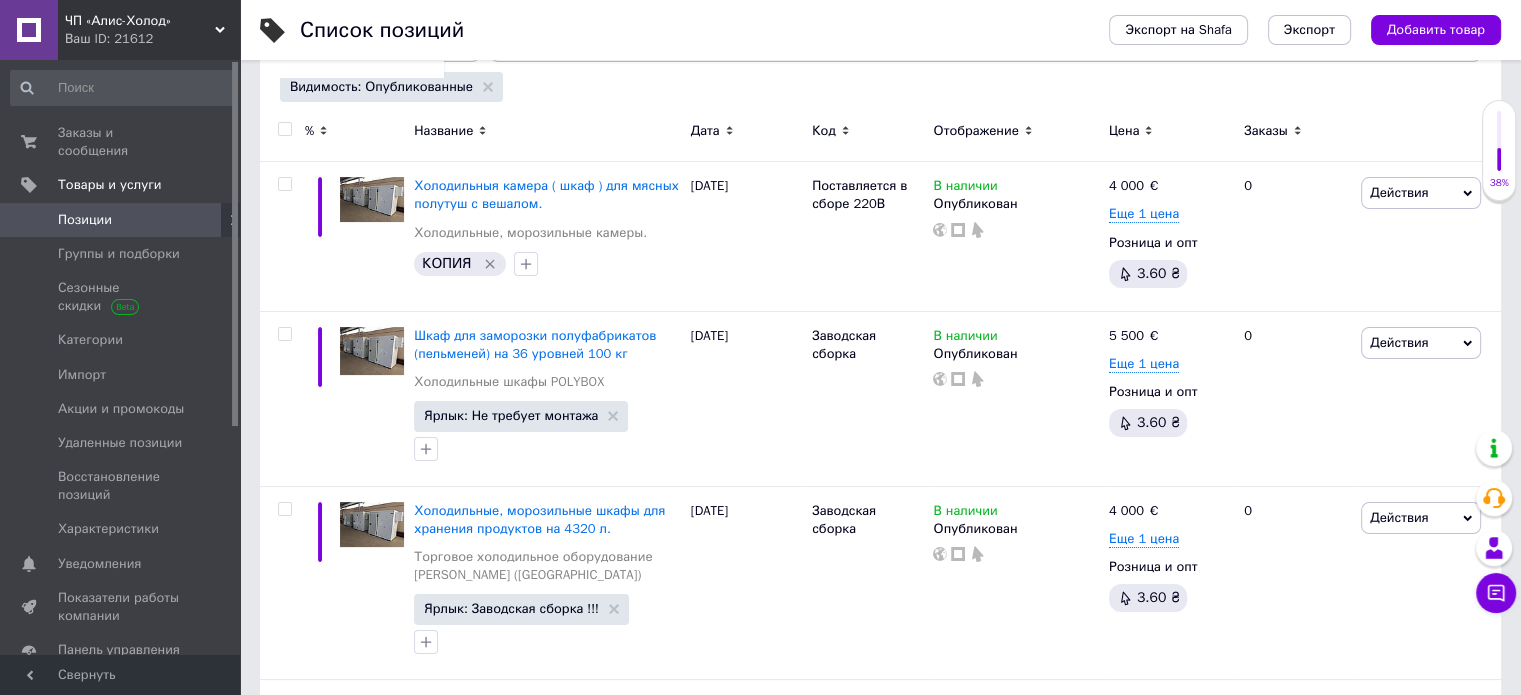 scroll, scrollTop: 368, scrollLeft: 0, axis: vertical 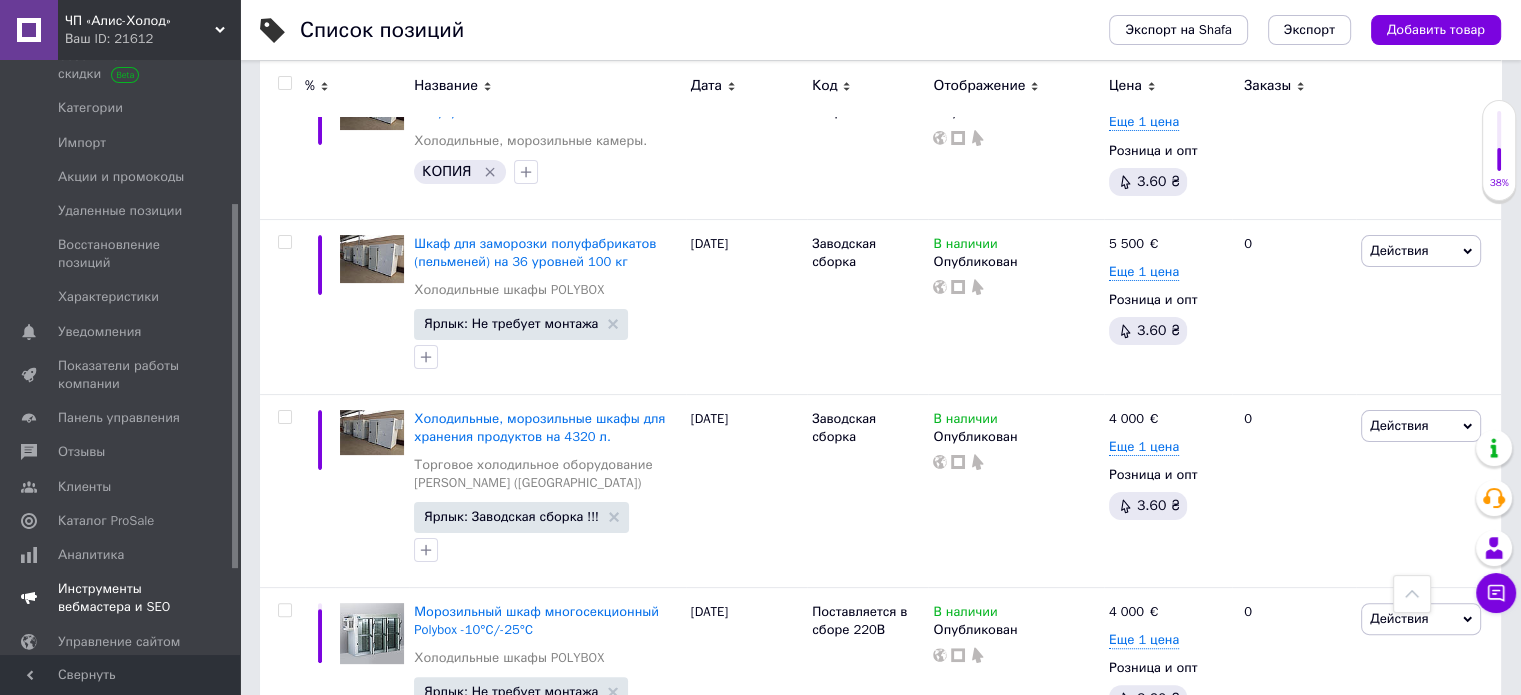 drag, startPoint x: 236, startPoint y: 421, endPoint x: 204, endPoint y: 564, distance: 146.53668 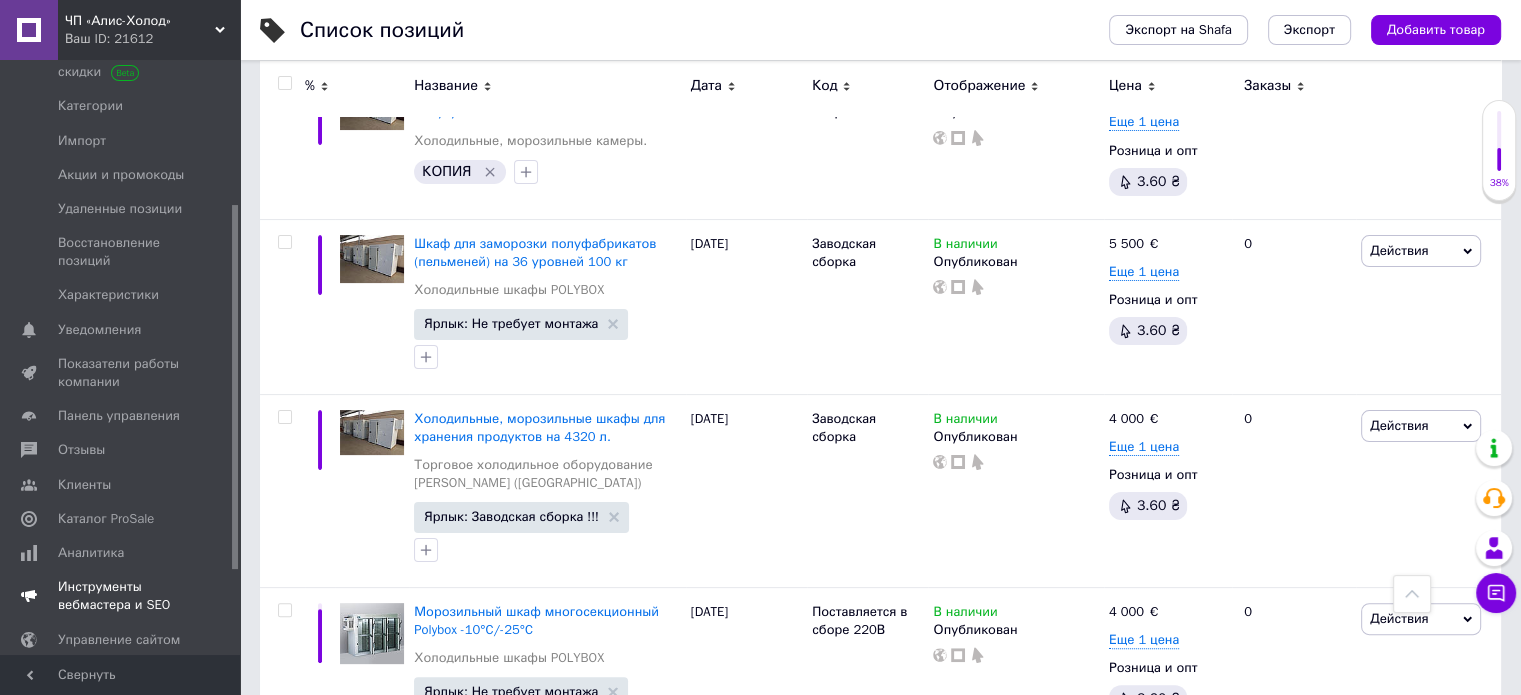 click at bounding box center (212, 596) 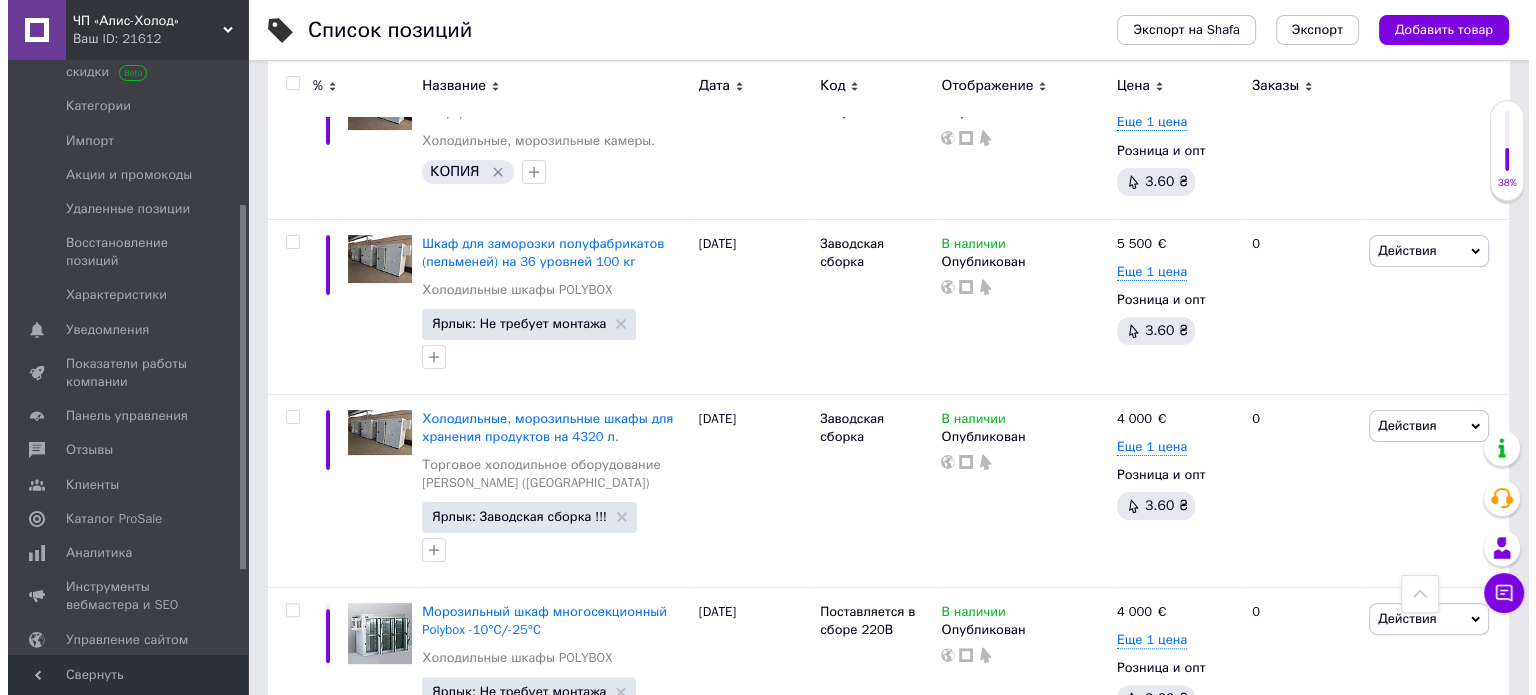 scroll, scrollTop: 0, scrollLeft: 0, axis: both 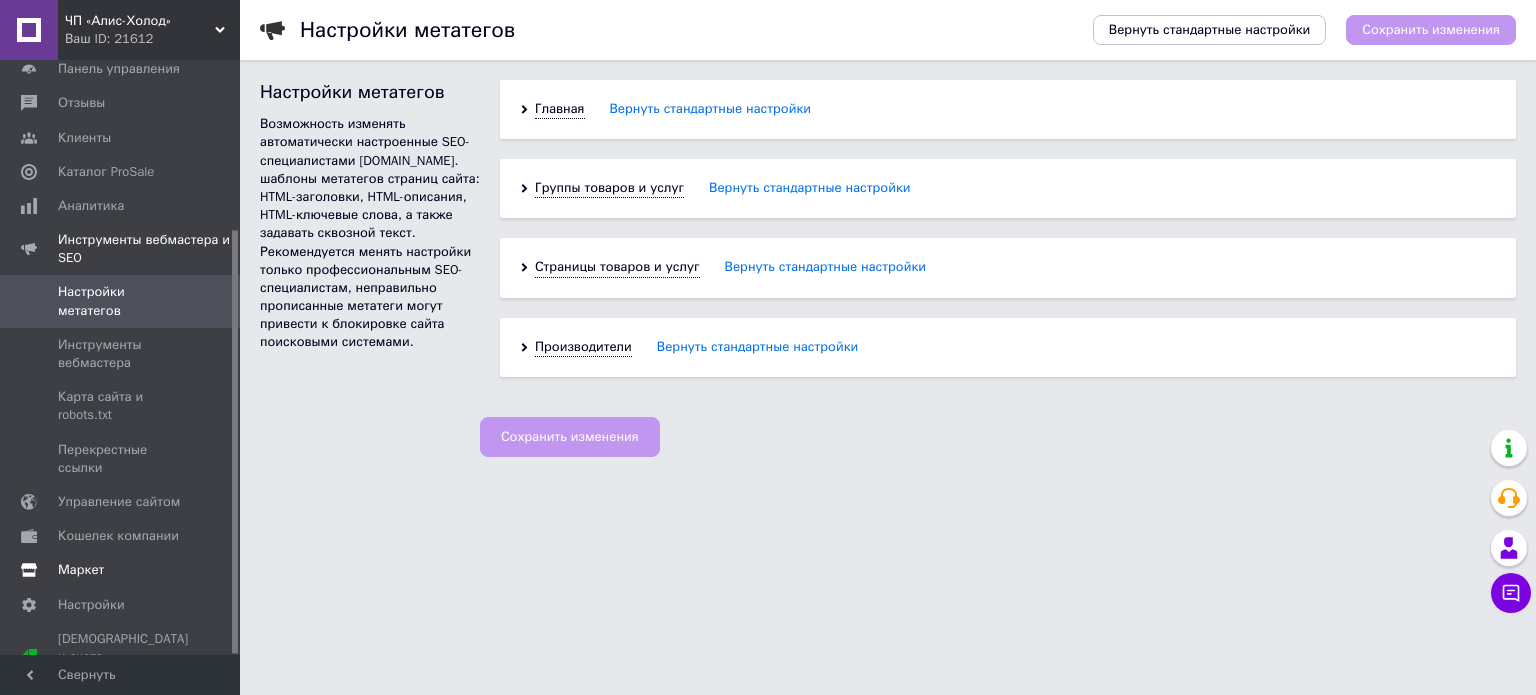drag, startPoint x: 232, startPoint y: 523, endPoint x: 218, endPoint y: 565, distance: 44.27189 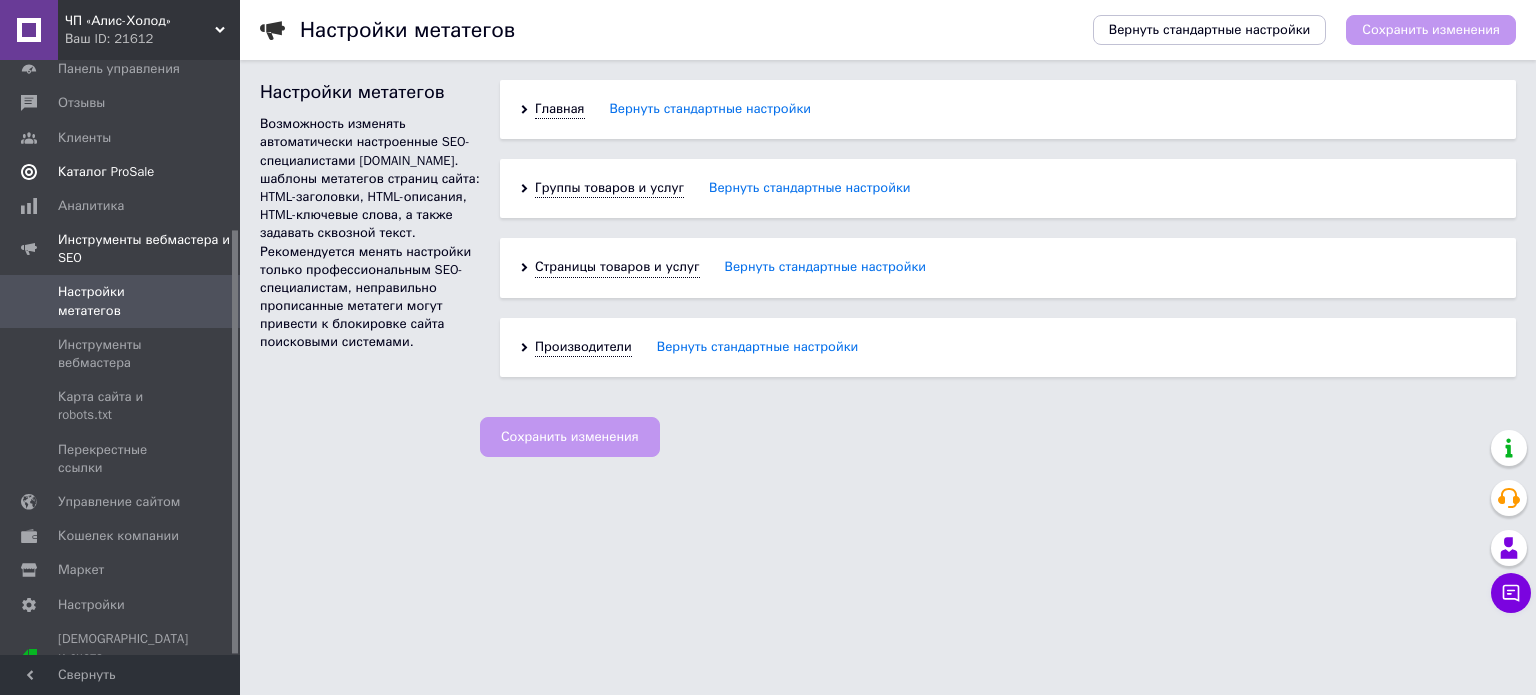 click on "Каталог ProSale" at bounding box center [106, 172] 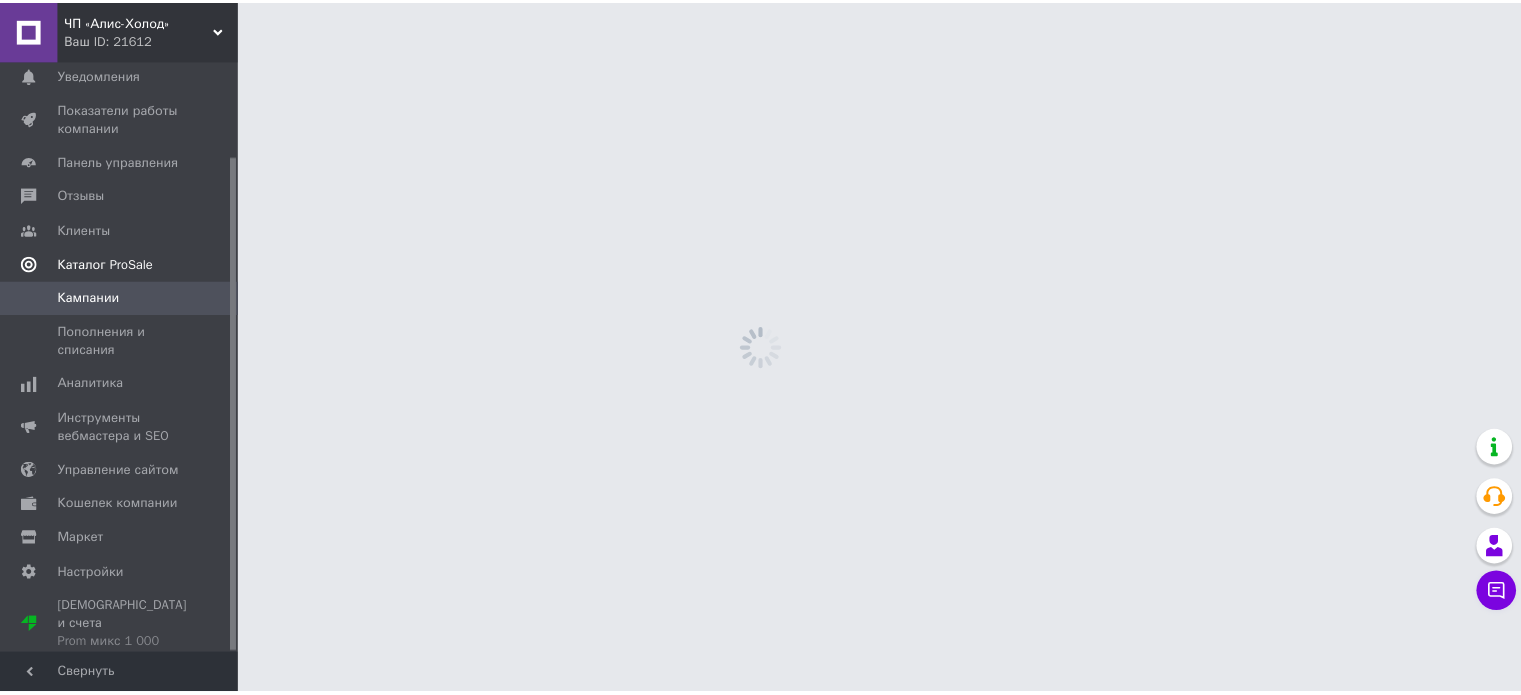 scroll, scrollTop: 114, scrollLeft: 0, axis: vertical 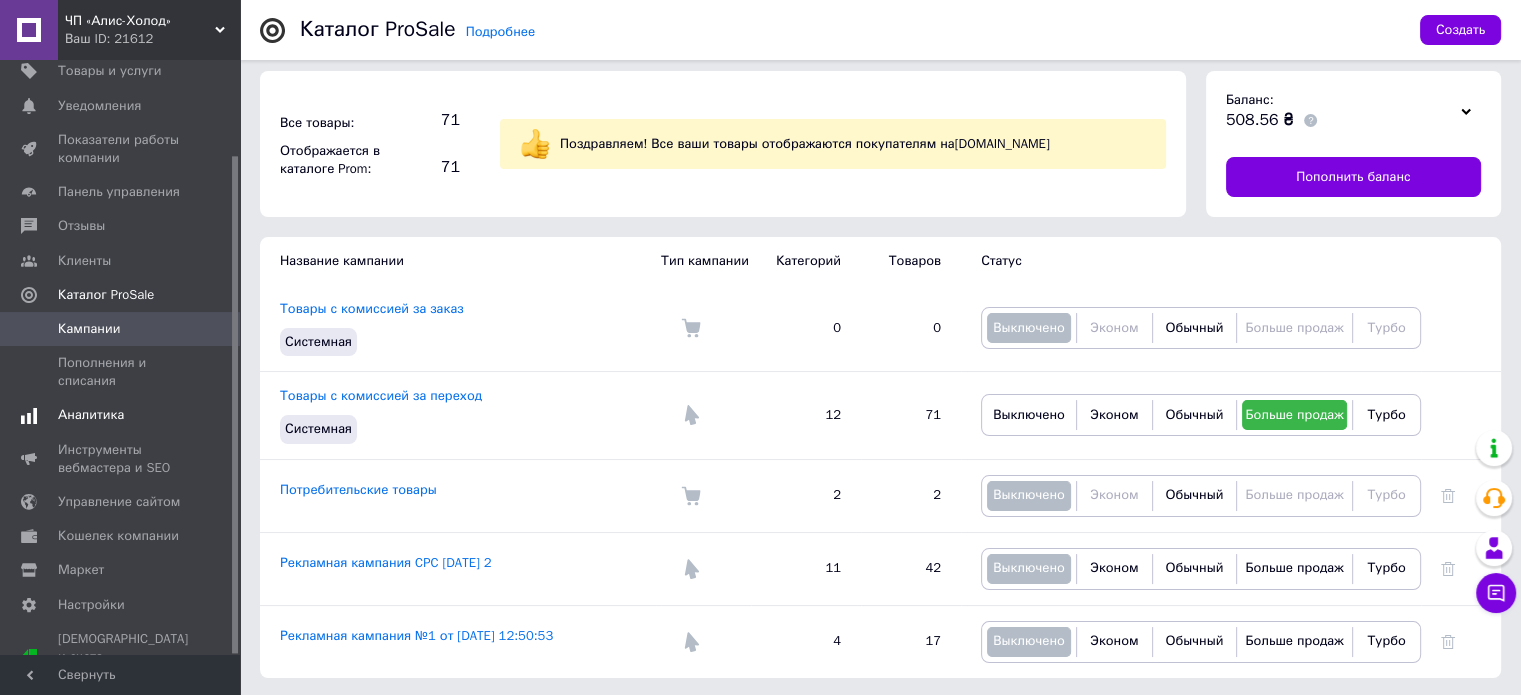 click on "Аналитика" at bounding box center (121, 415) 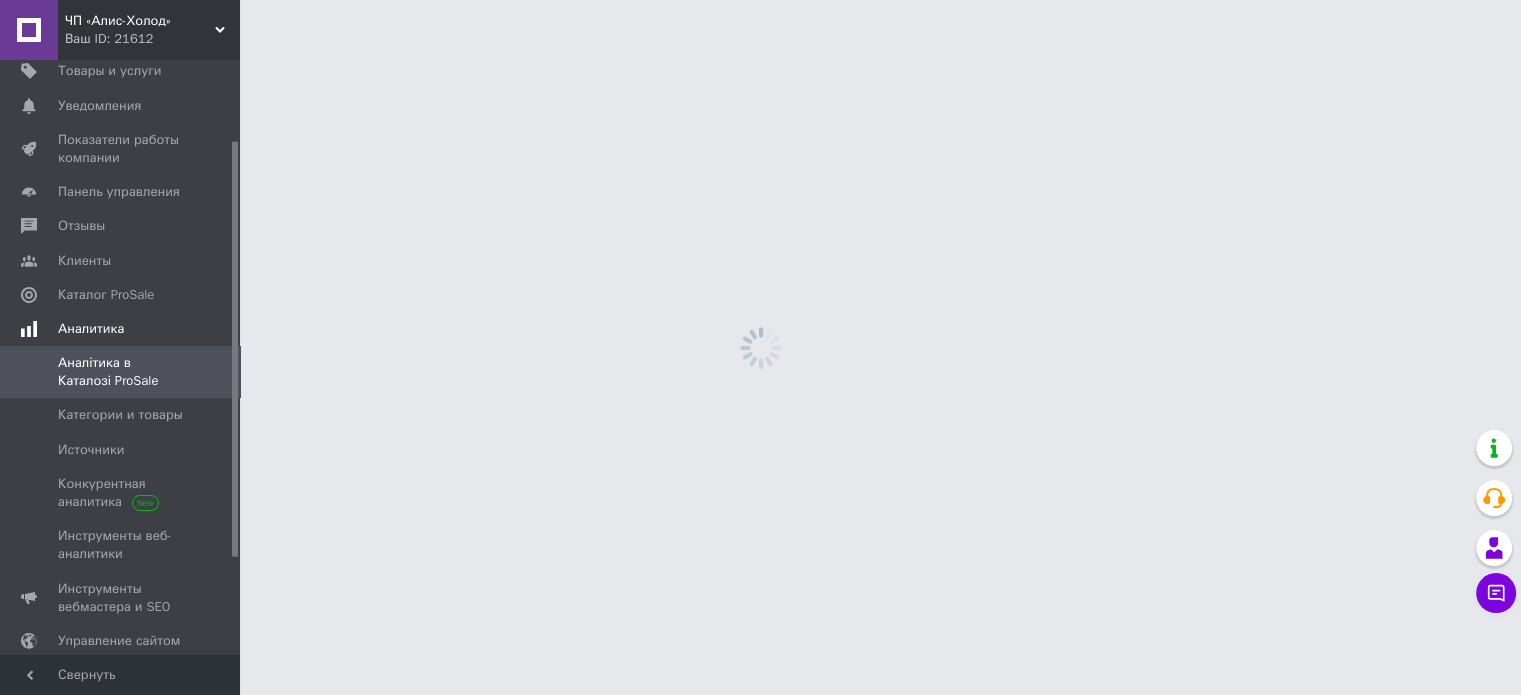 scroll, scrollTop: 0, scrollLeft: 0, axis: both 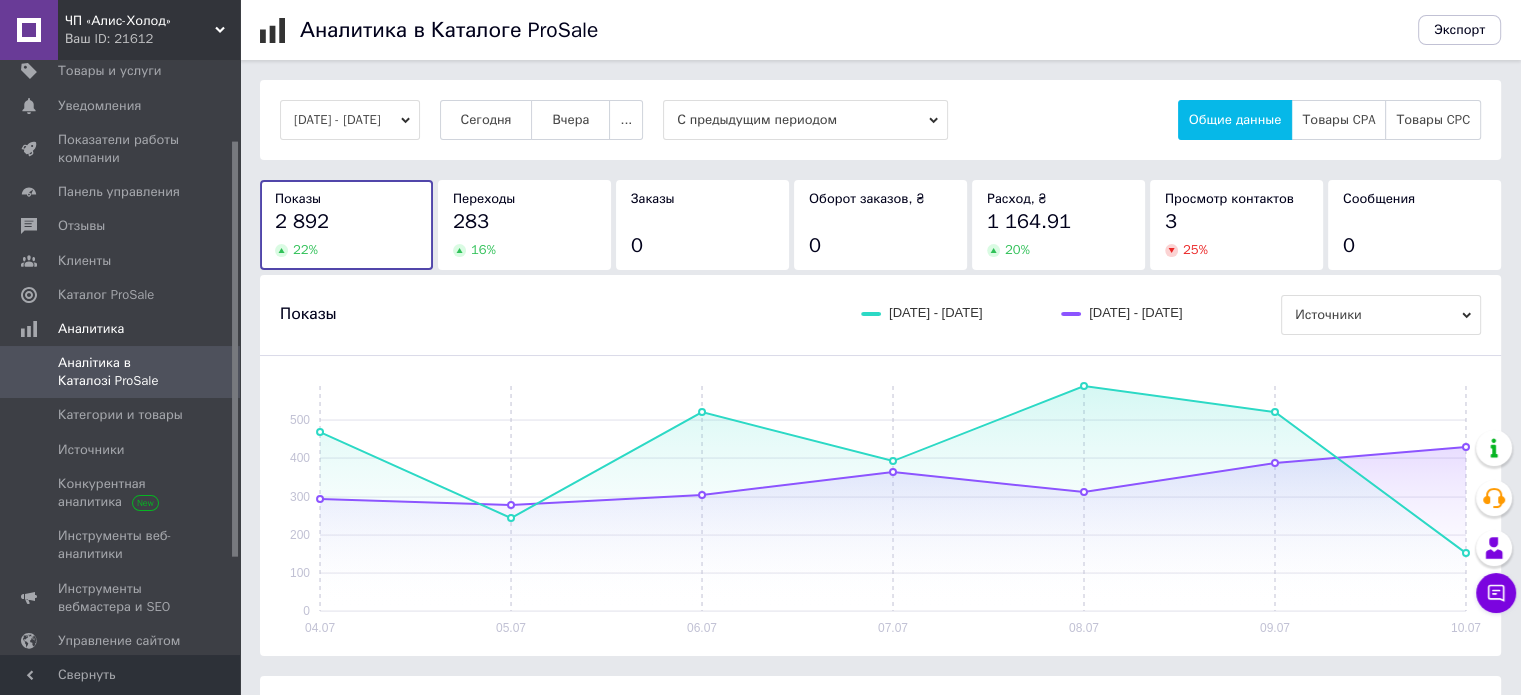click on "[DATE] - [DATE]" at bounding box center (350, 120) 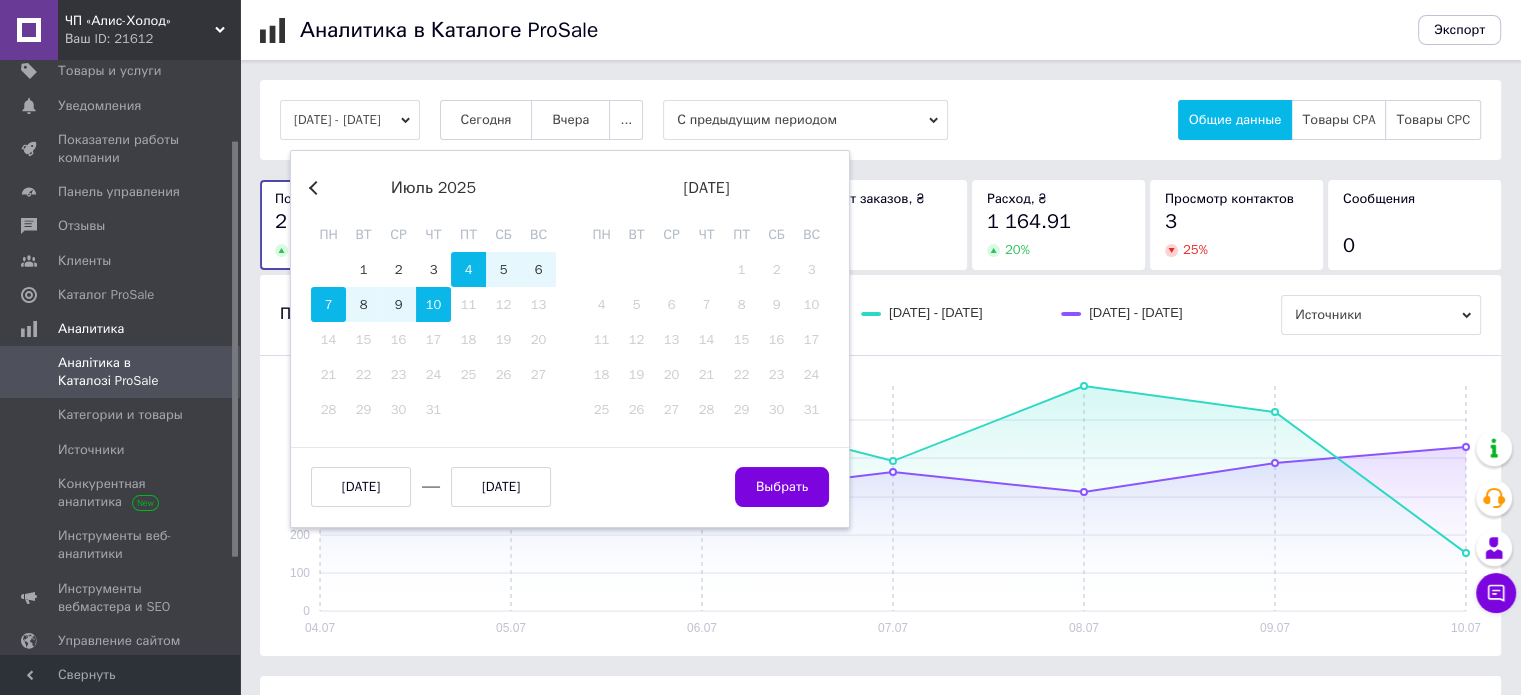 click on "7" at bounding box center (328, 304) 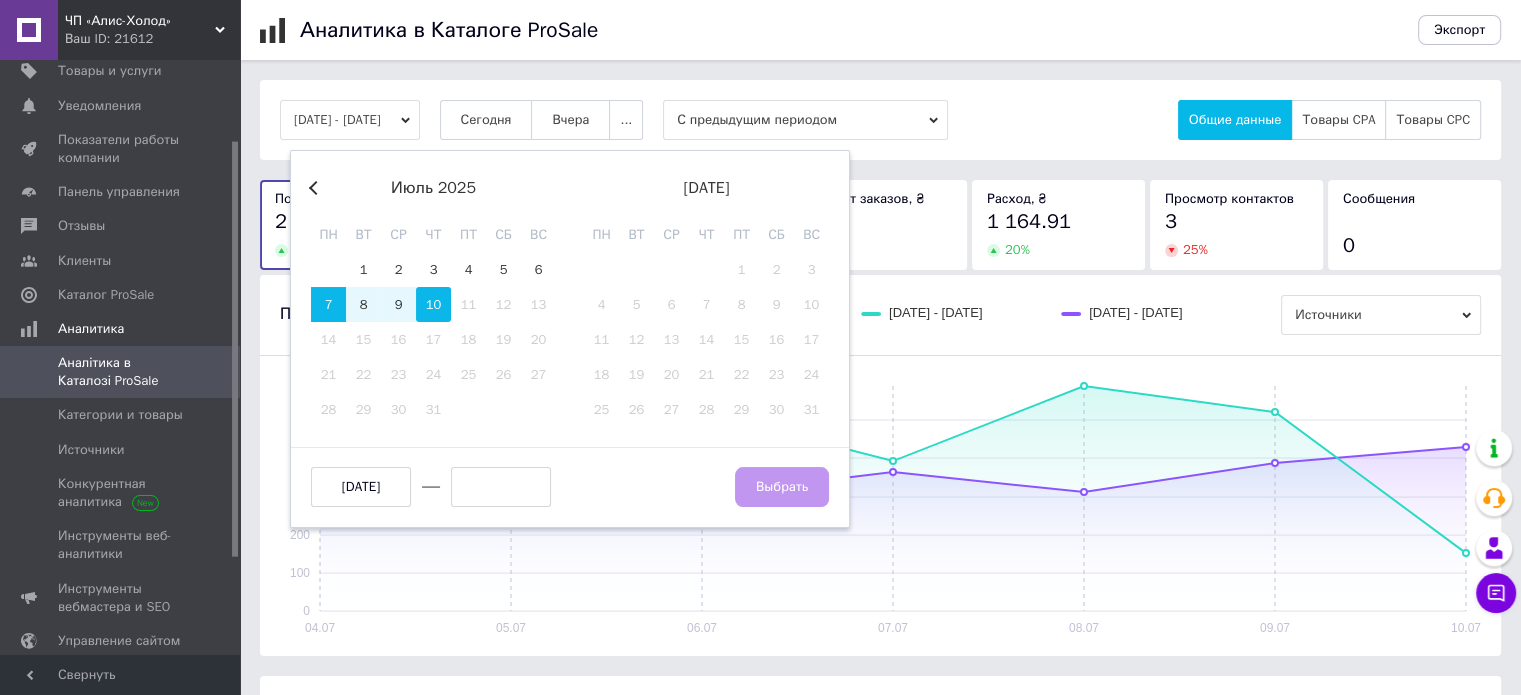 click on "10" at bounding box center [433, 304] 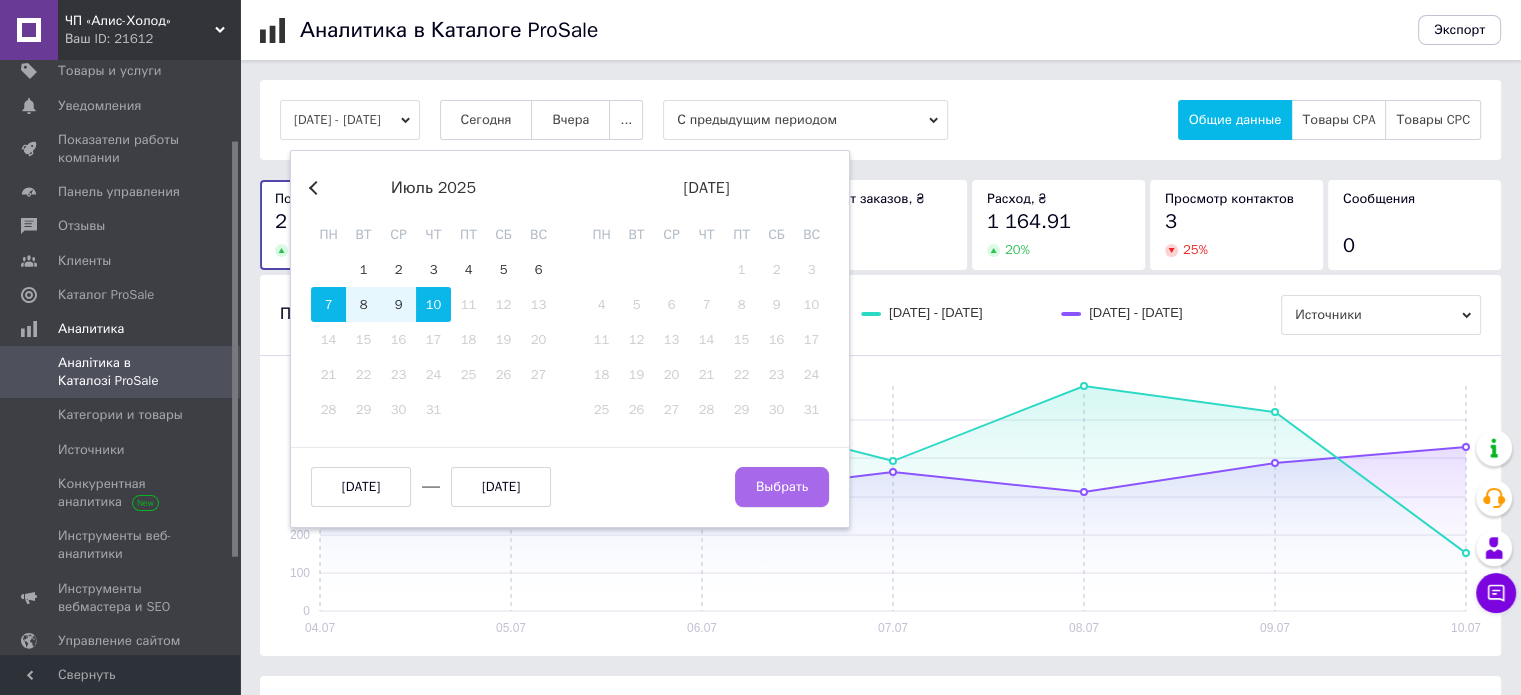 click on "Выбрать" at bounding box center [782, 487] 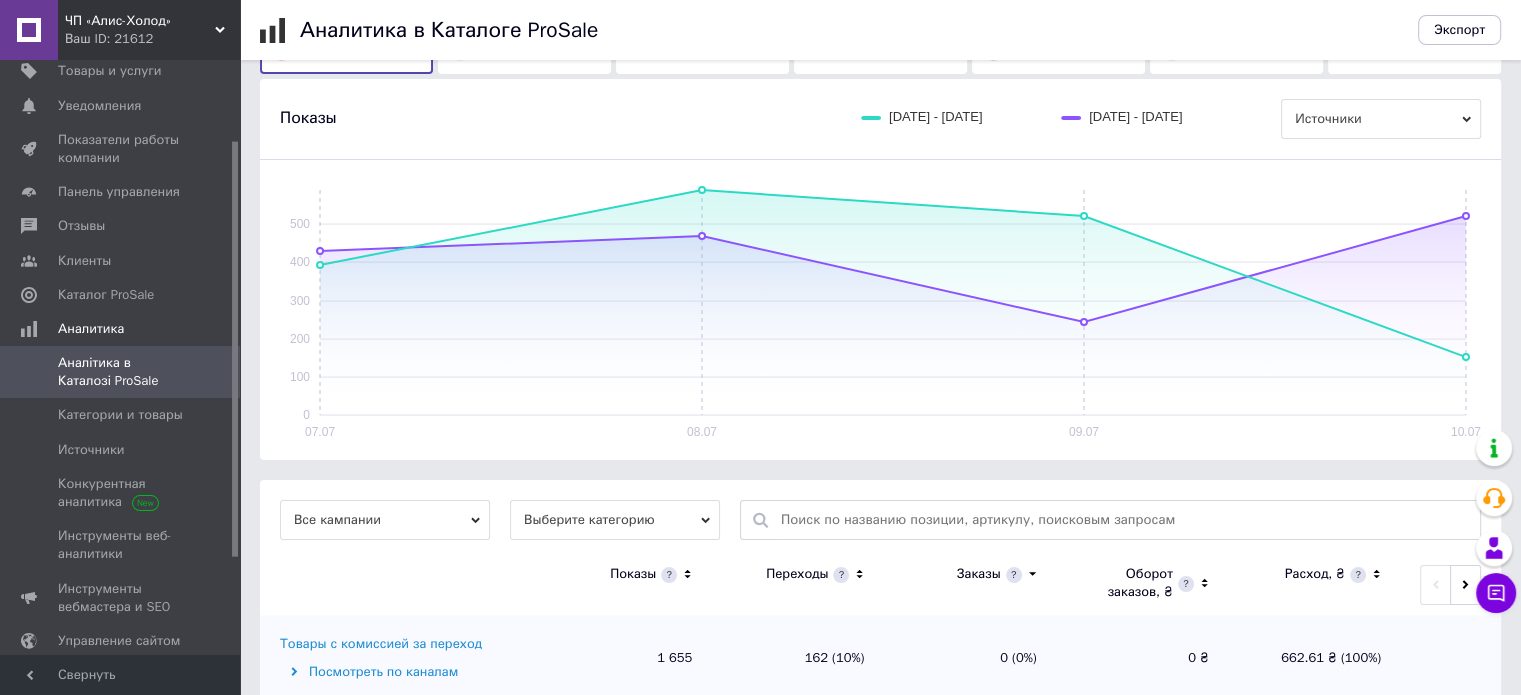 scroll, scrollTop: 241, scrollLeft: 0, axis: vertical 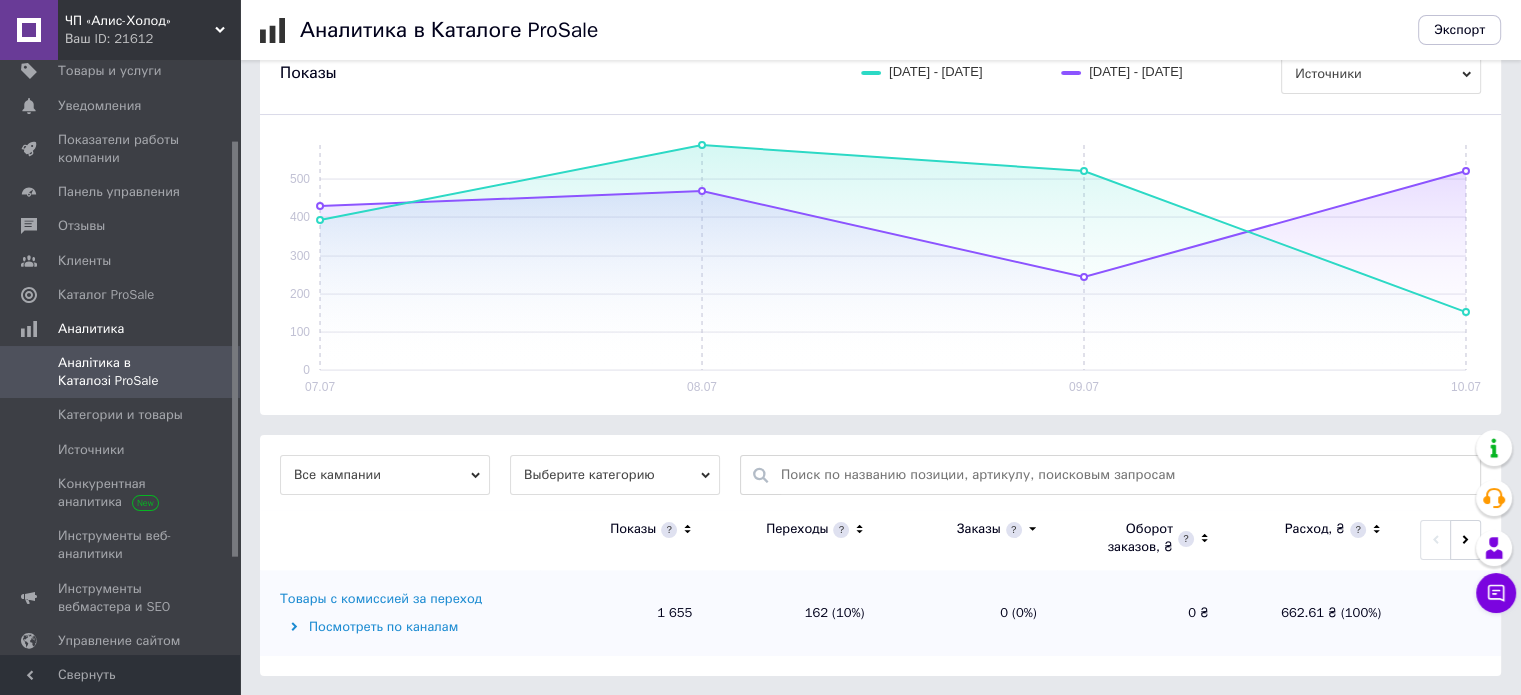 click on "Все кампании" at bounding box center [385, 475] 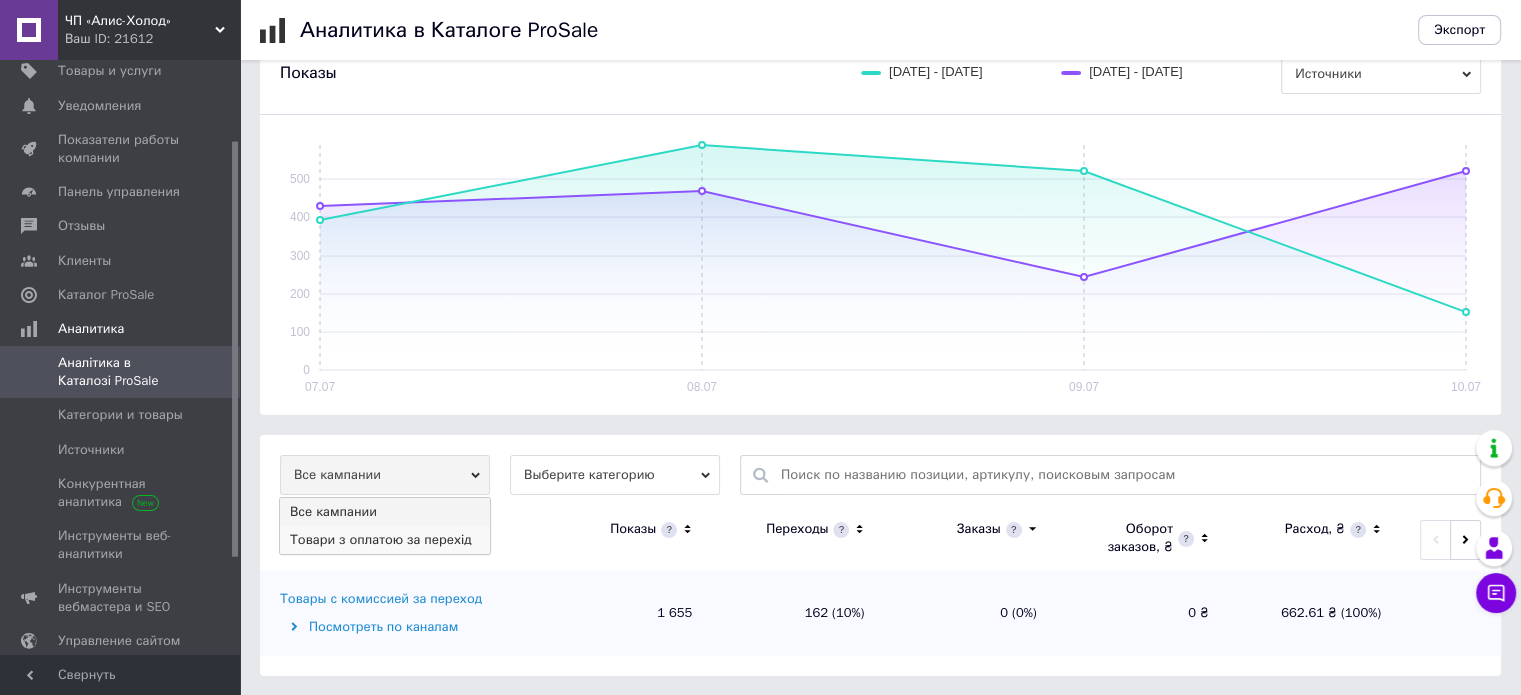 click on "Товари з оплатою за перехід" at bounding box center [385, 540] 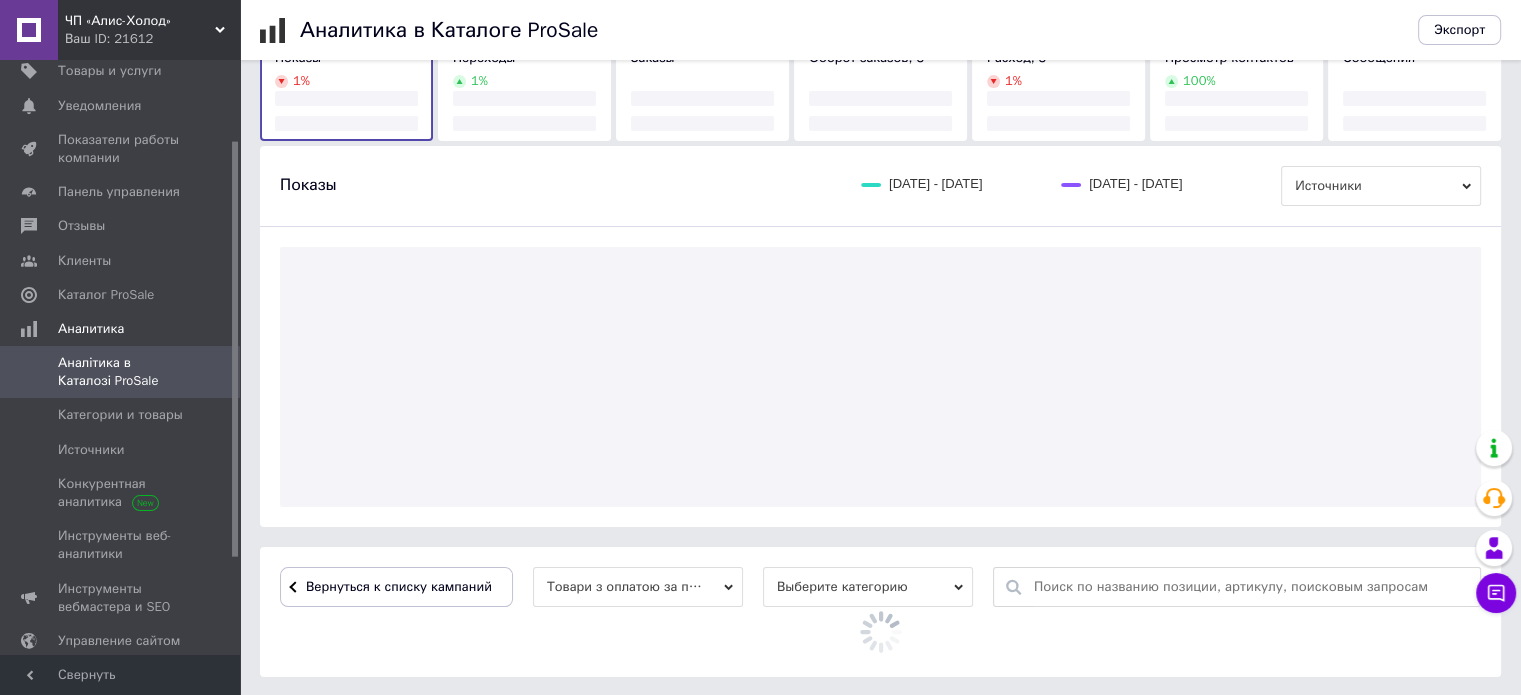 scroll, scrollTop: 241, scrollLeft: 0, axis: vertical 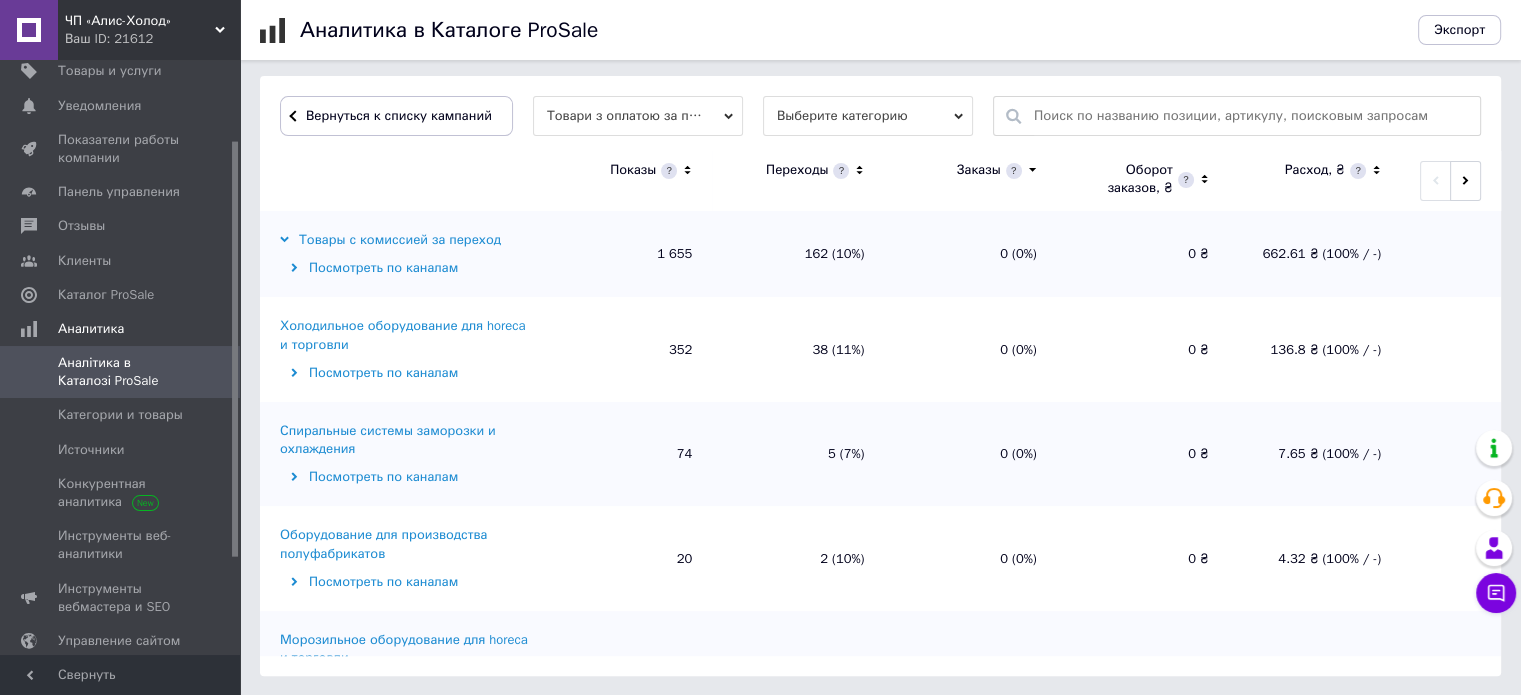 click on "Холодильное оборудование для horeca и торговли" at bounding box center [407, 335] 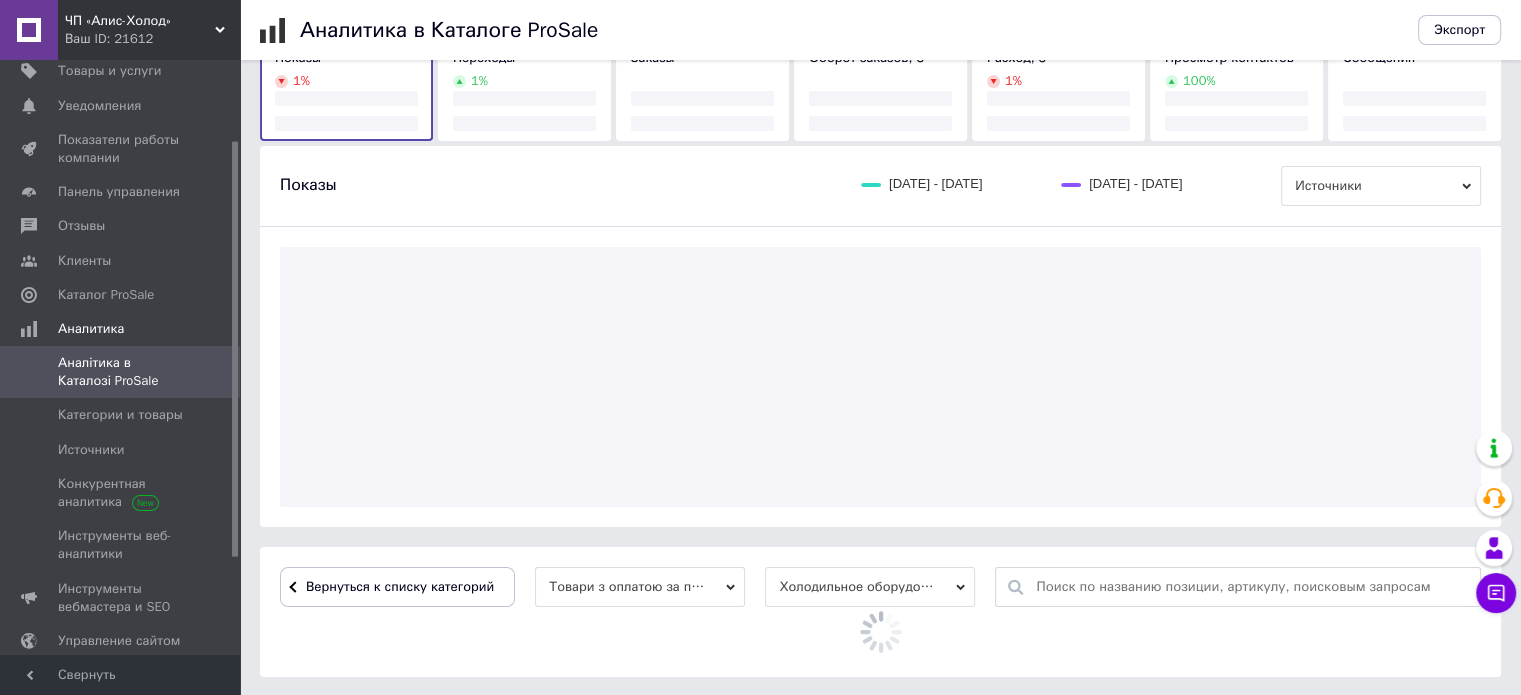scroll, scrollTop: 600, scrollLeft: 0, axis: vertical 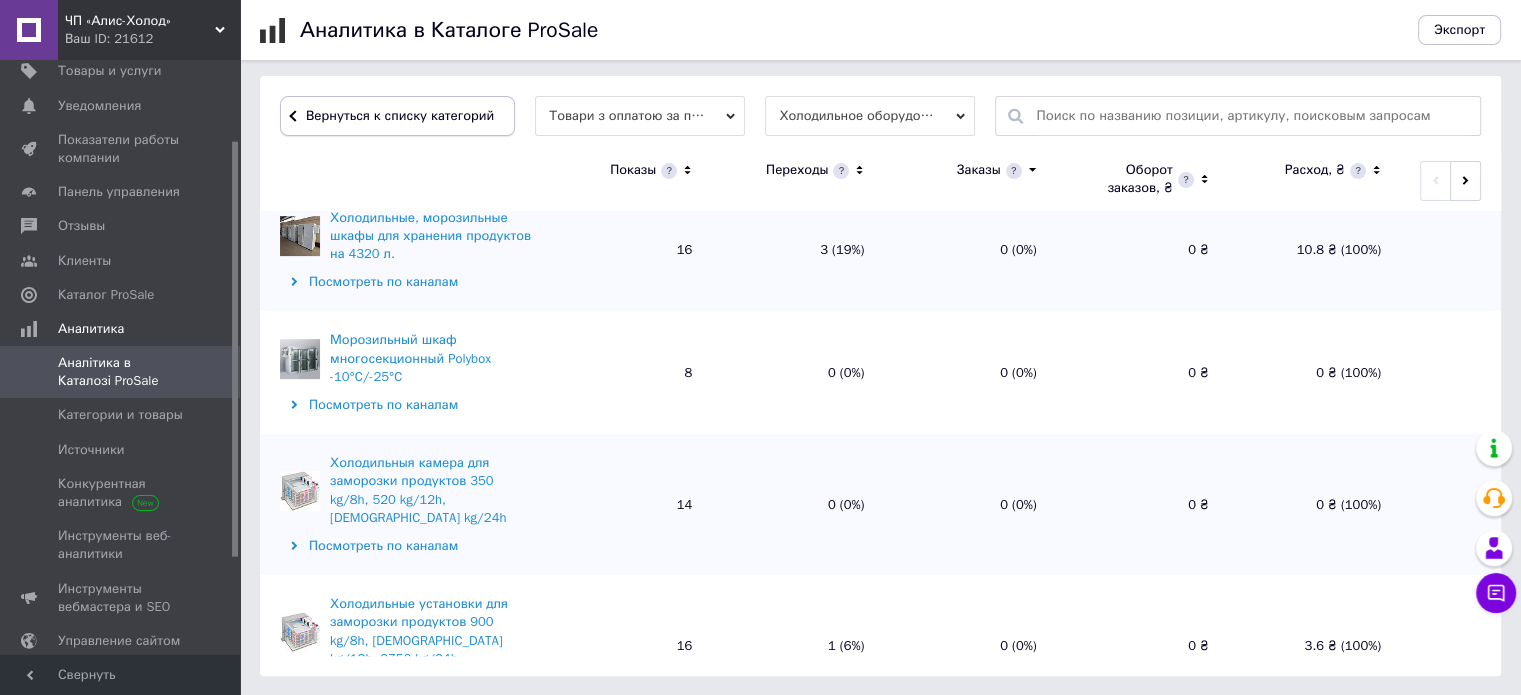 click on "Вернуться к списку категорий" at bounding box center (397, 116) 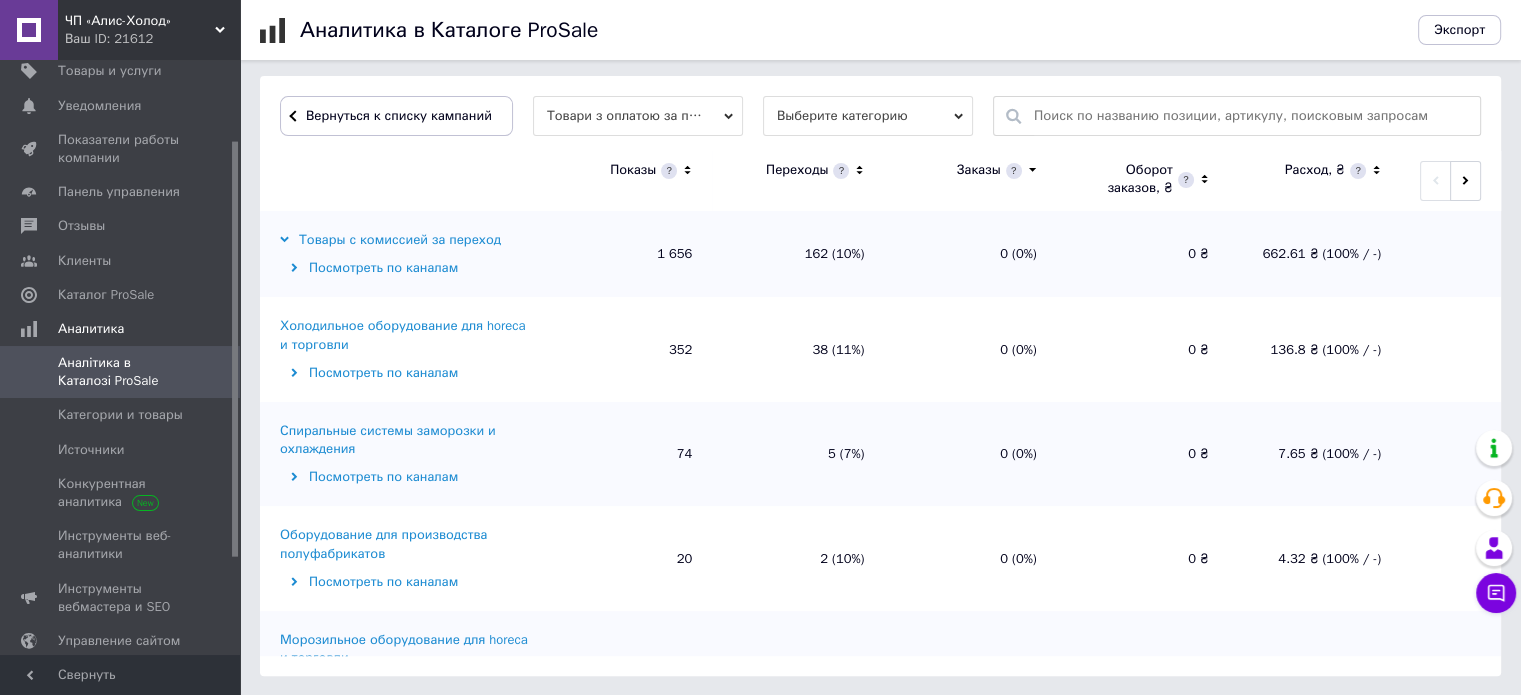 scroll, scrollTop: 600, scrollLeft: 0, axis: vertical 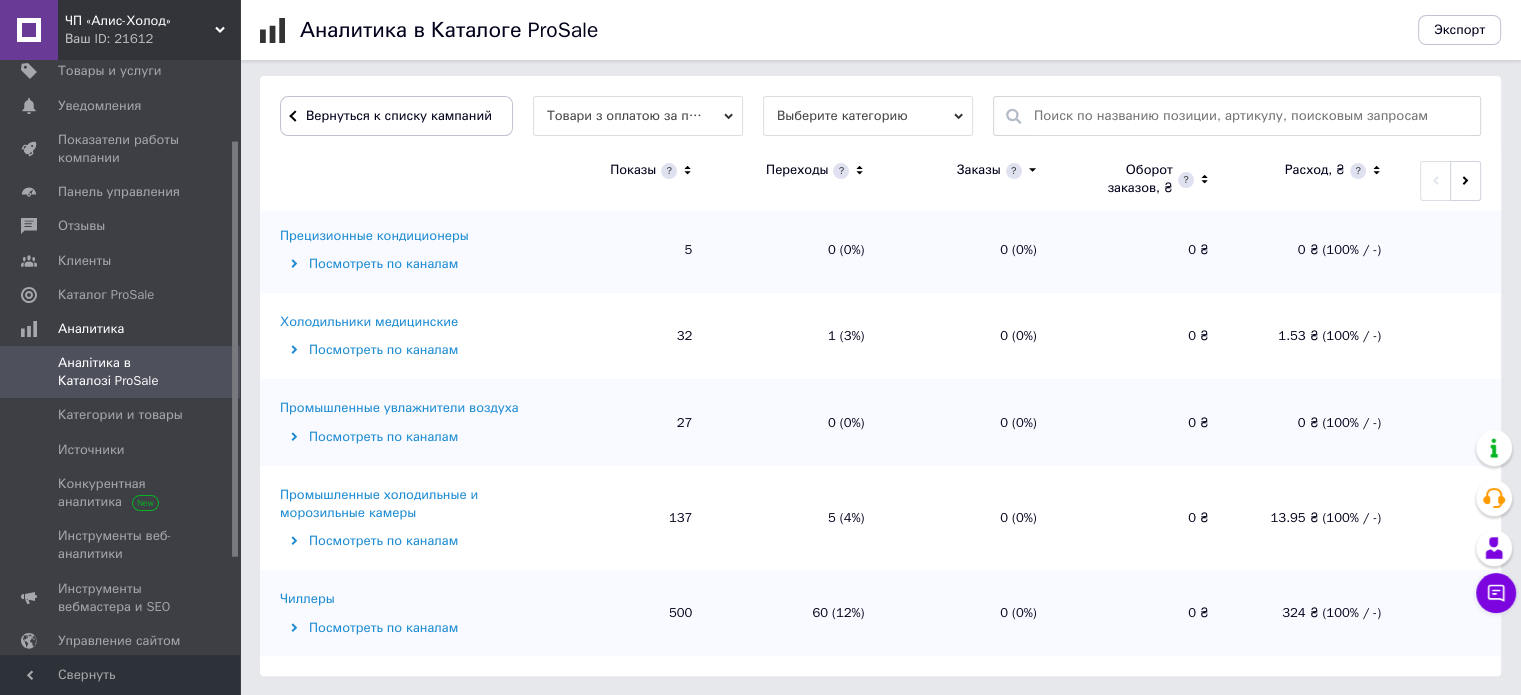 click on "Чиллеры" at bounding box center (307, 599) 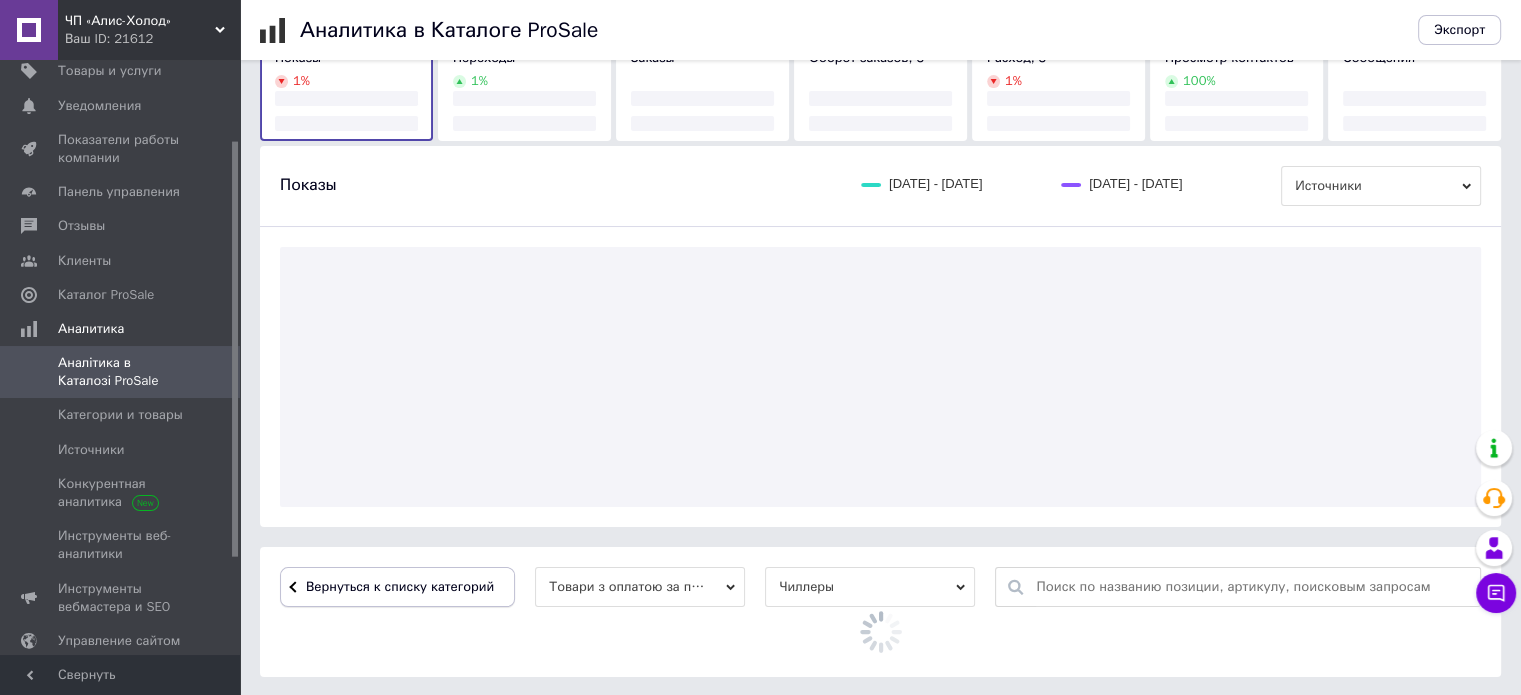 scroll, scrollTop: 600, scrollLeft: 0, axis: vertical 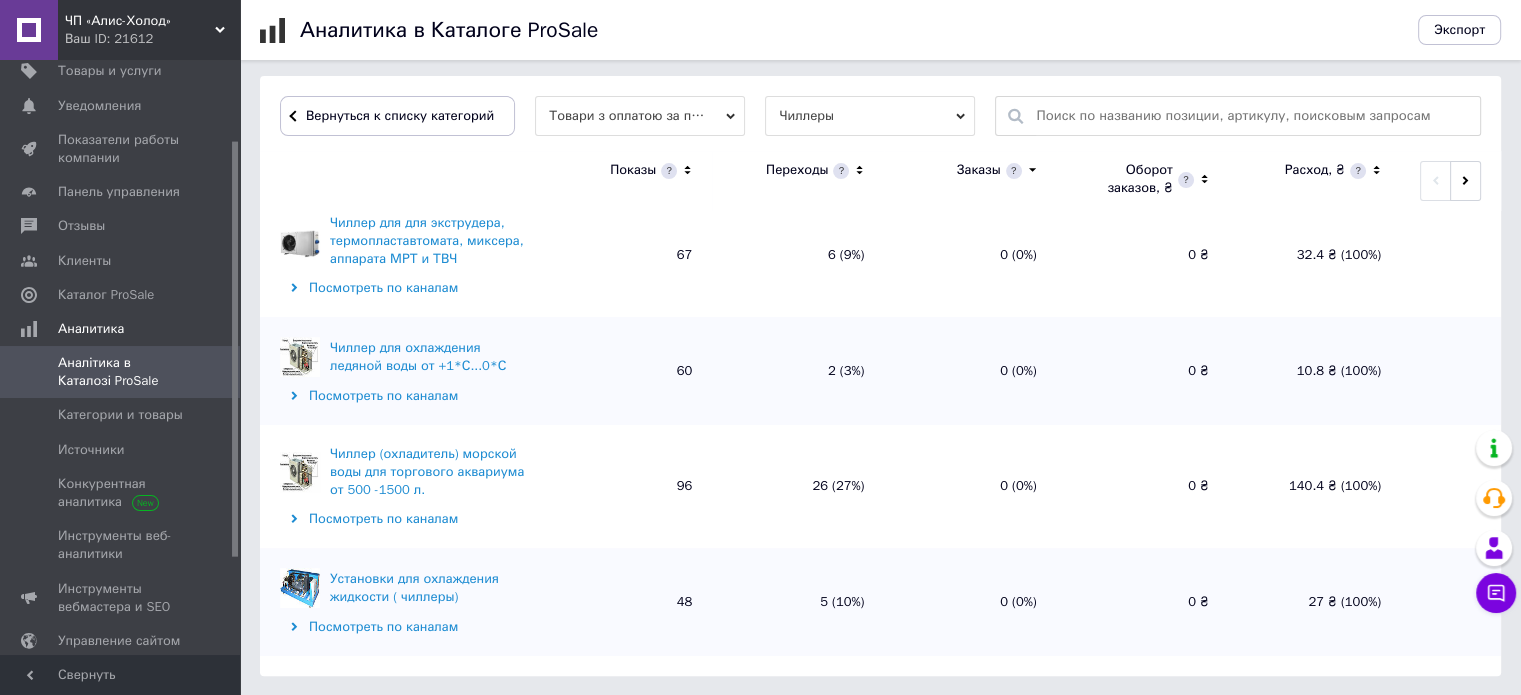 drag, startPoint x: 421, startPoint y: 455, endPoint x: 372, endPoint y: 471, distance: 51.546097 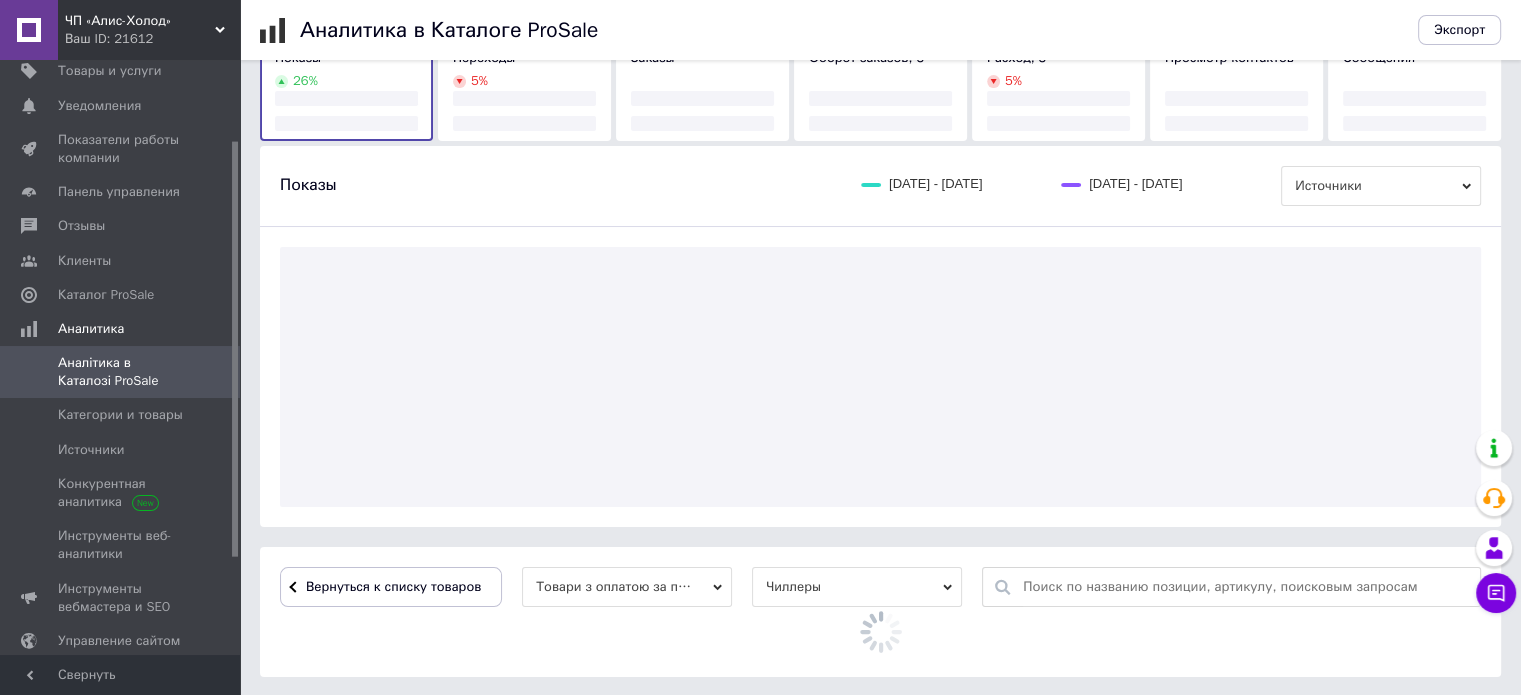 scroll, scrollTop: 400, scrollLeft: 0, axis: vertical 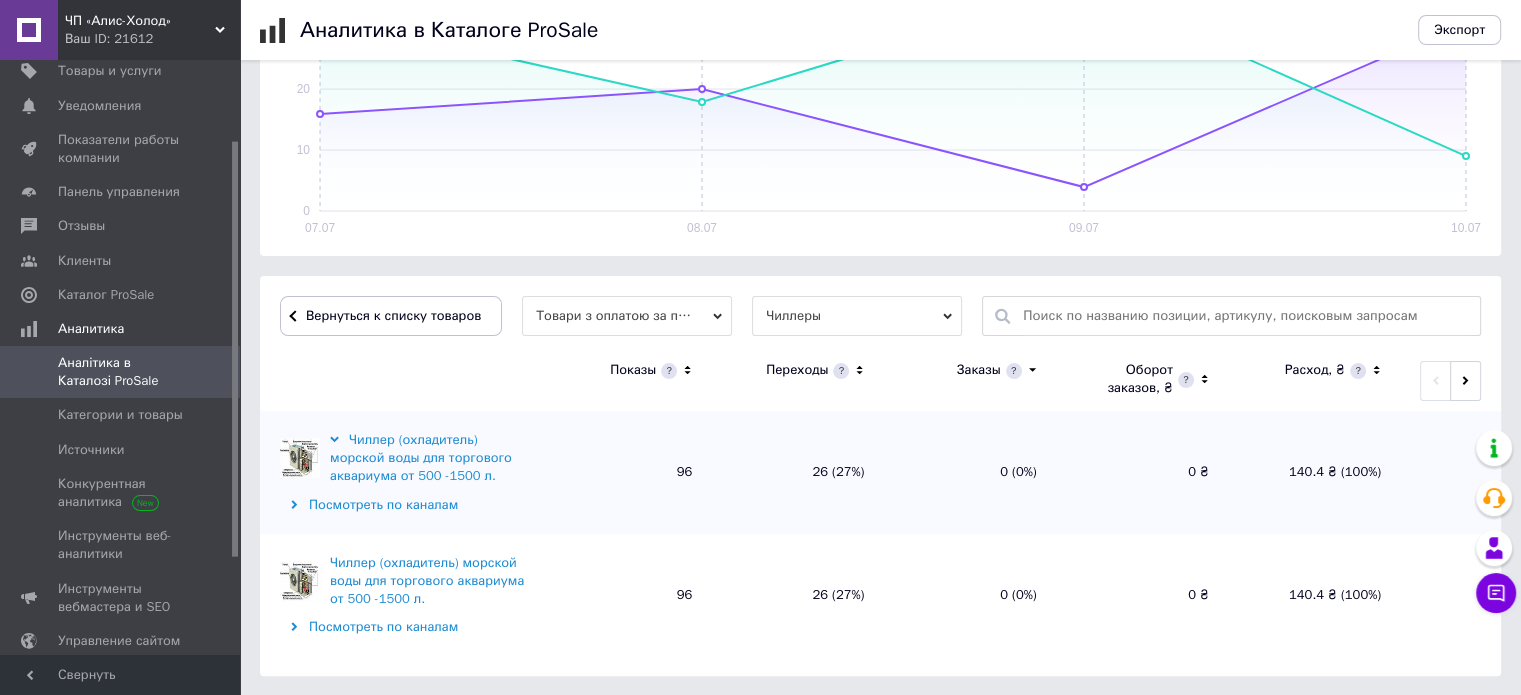 click on "Чиллер (охладитель) морской воды для торгового аквариума от 500 -1500 л." at bounding box center (432, 581) 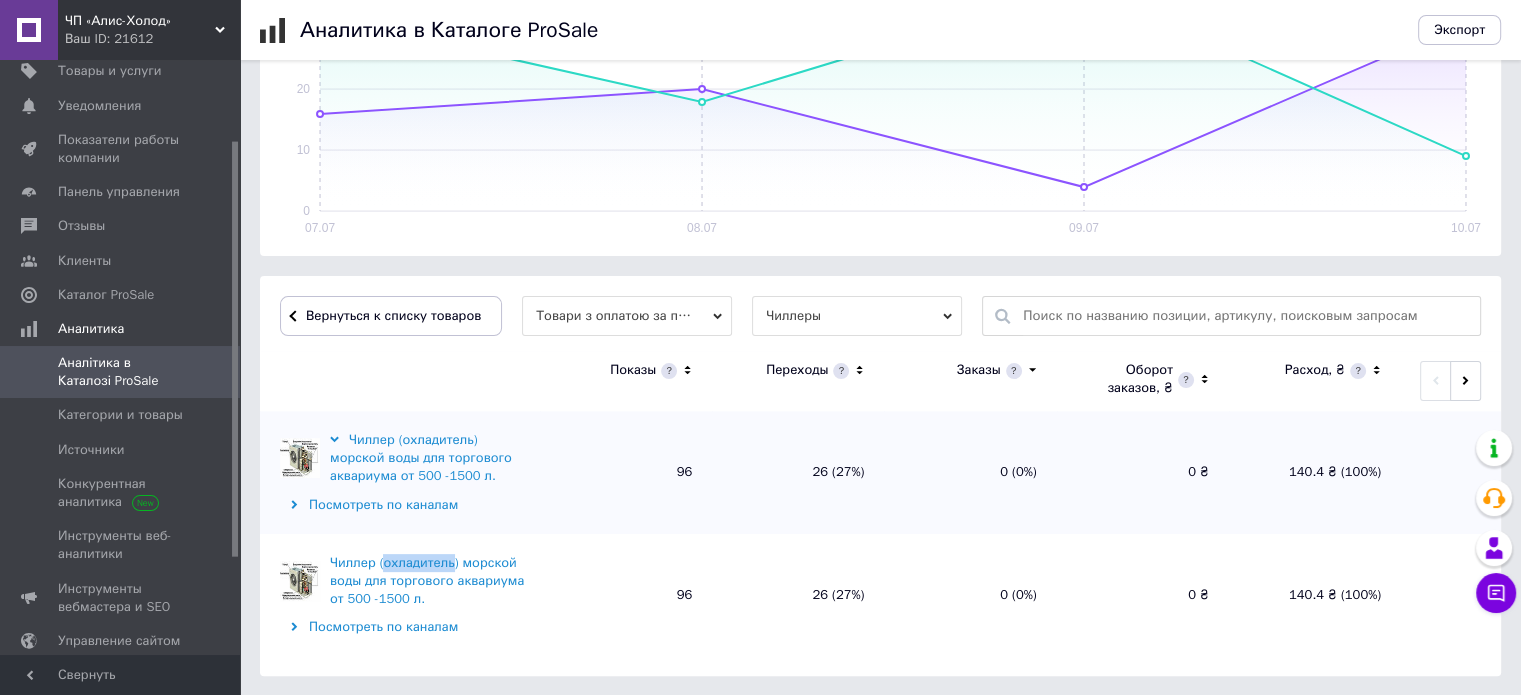 click on "Чиллер (охладитель) морской воды для торгового аквариума от 500 -1500 л." at bounding box center [432, 581] 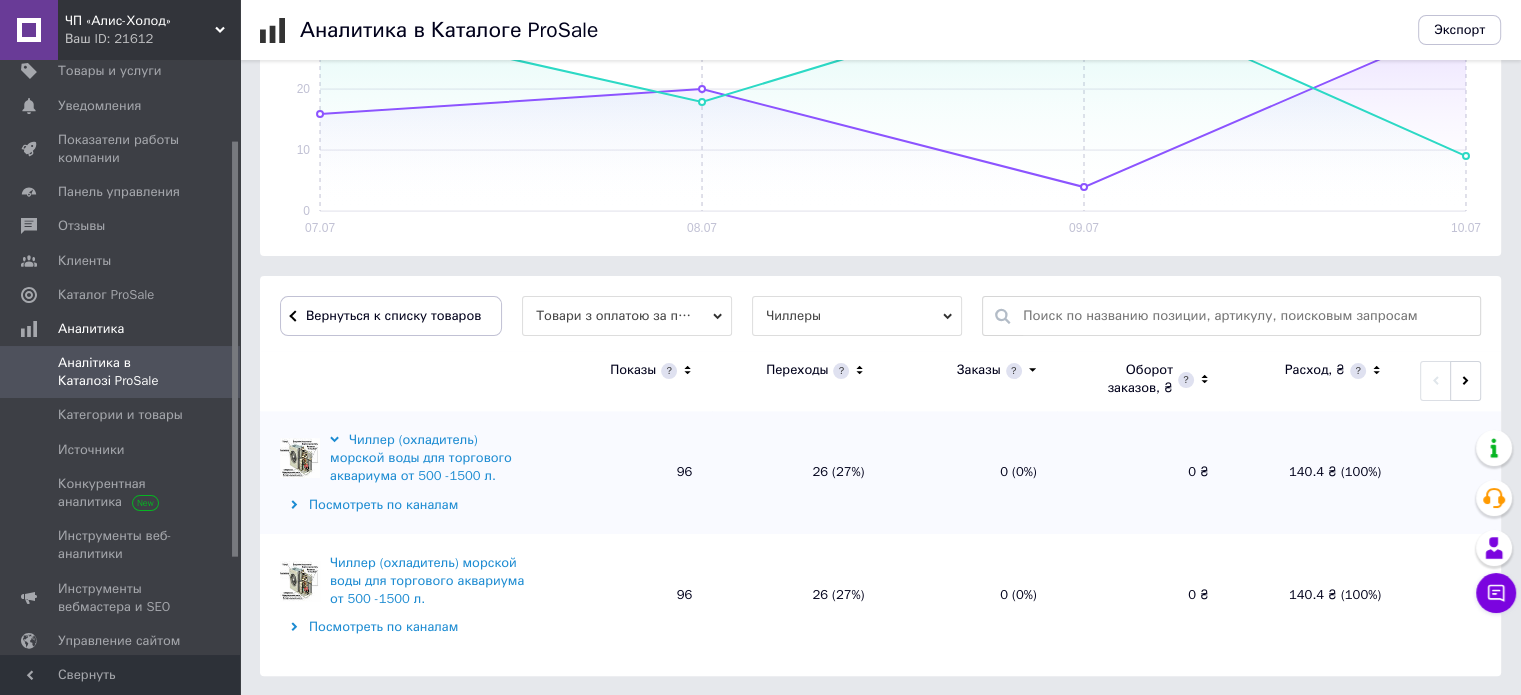click on "Чиллер (охладитель) морской воды для торгового аквариума от 500 -1500 л." at bounding box center [432, 581] 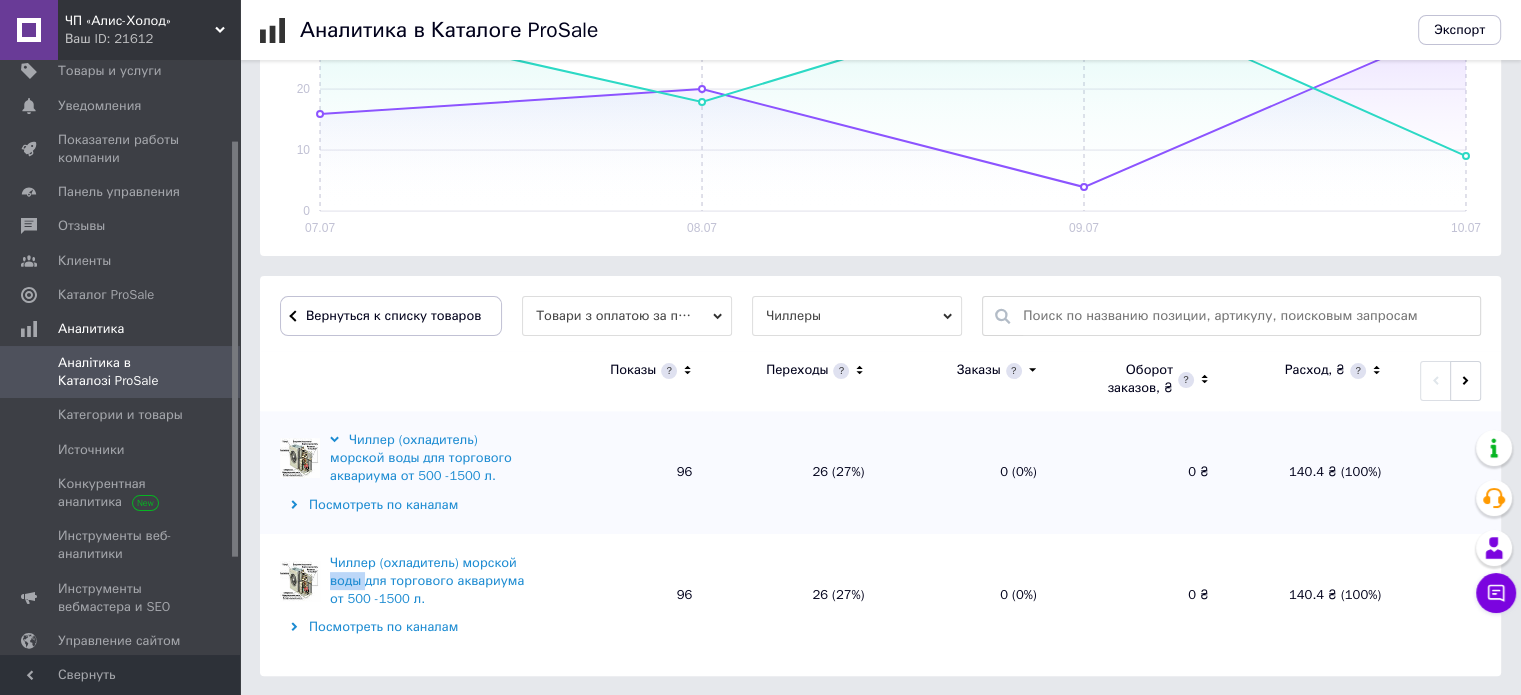 click on "Чиллер (охладитель) морской воды для торгового аквариума от 500 -1500 л." at bounding box center (432, 581) 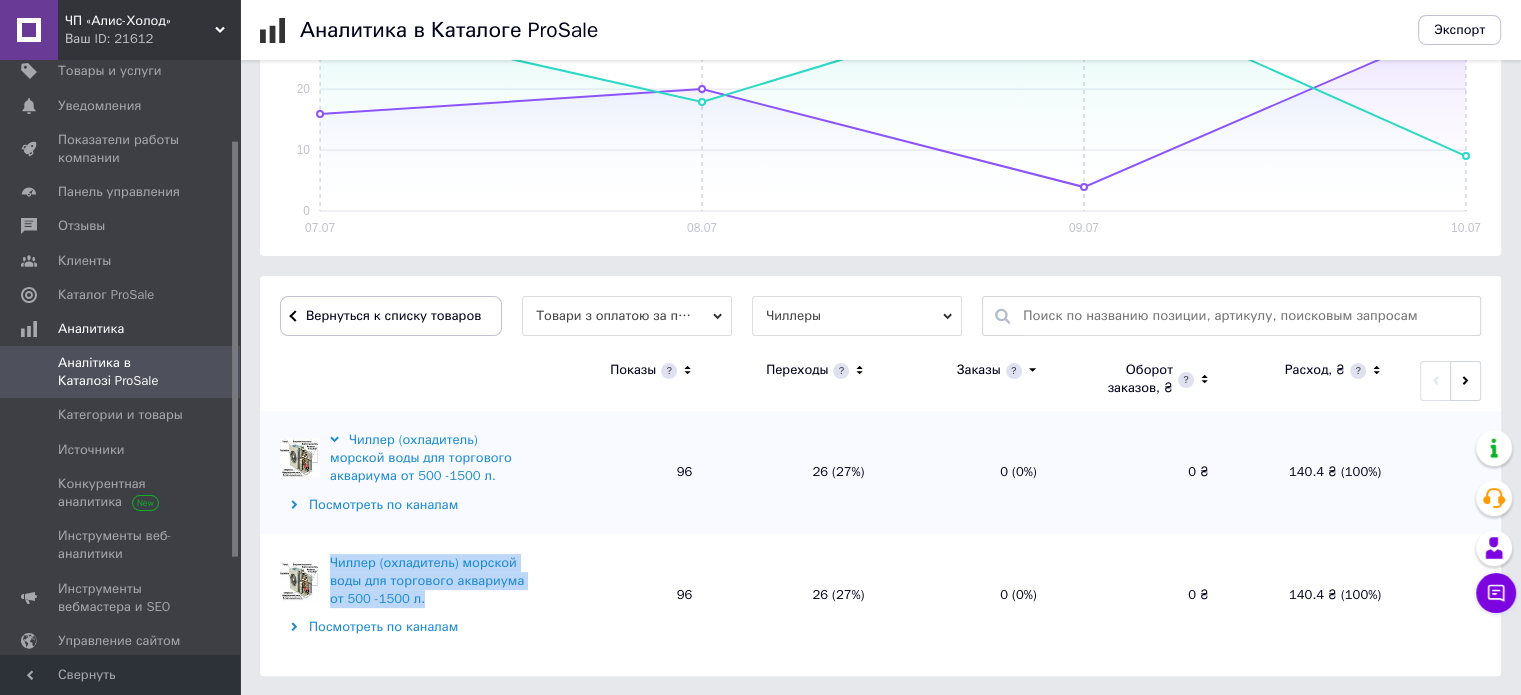 click on "Чиллер (охладитель) морской воды для торгового аквариума от 500 -1500 л." at bounding box center (432, 581) 